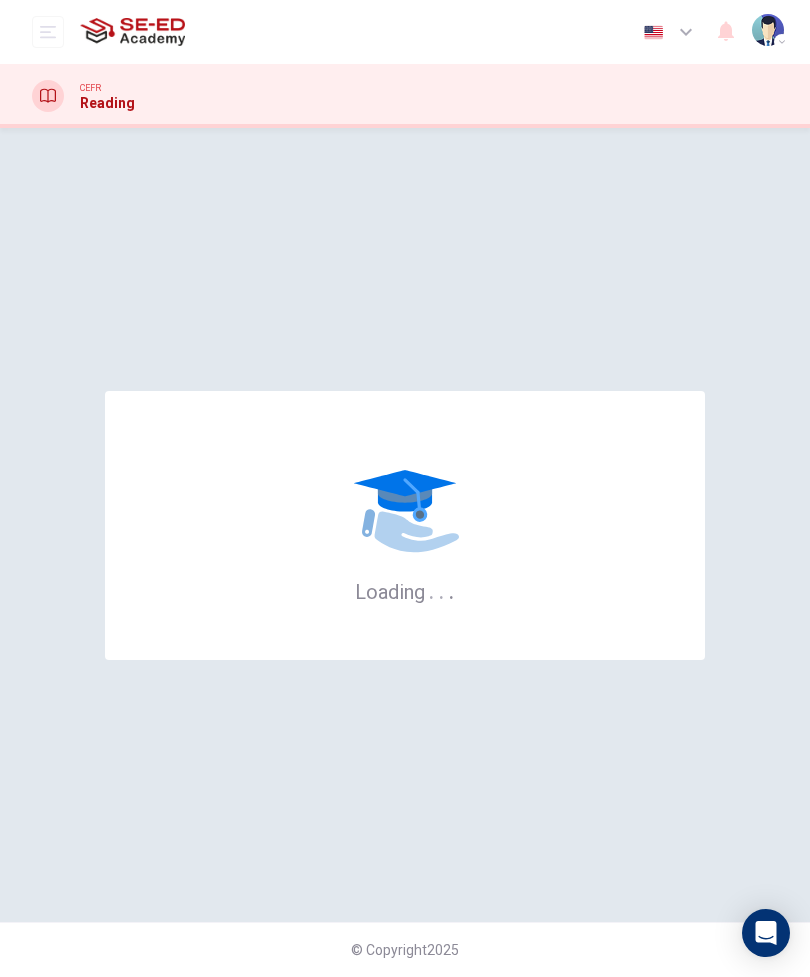 scroll, scrollTop: 0, scrollLeft: 0, axis: both 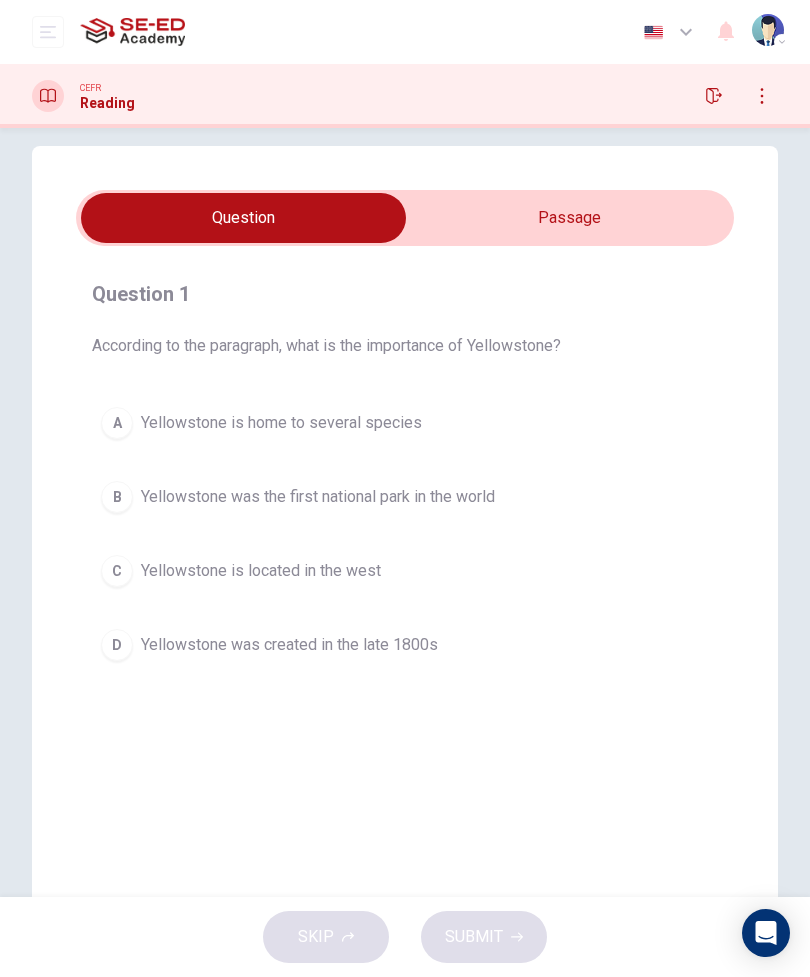 click at bounding box center [243, 218] 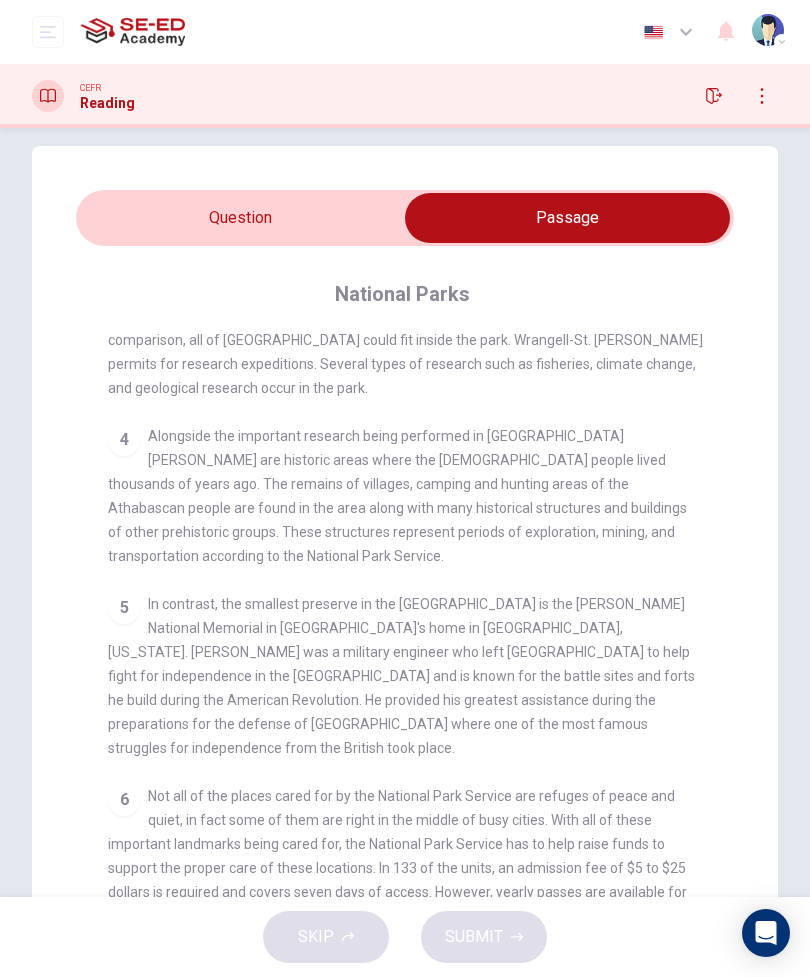 scroll, scrollTop: 436, scrollLeft: 0, axis: vertical 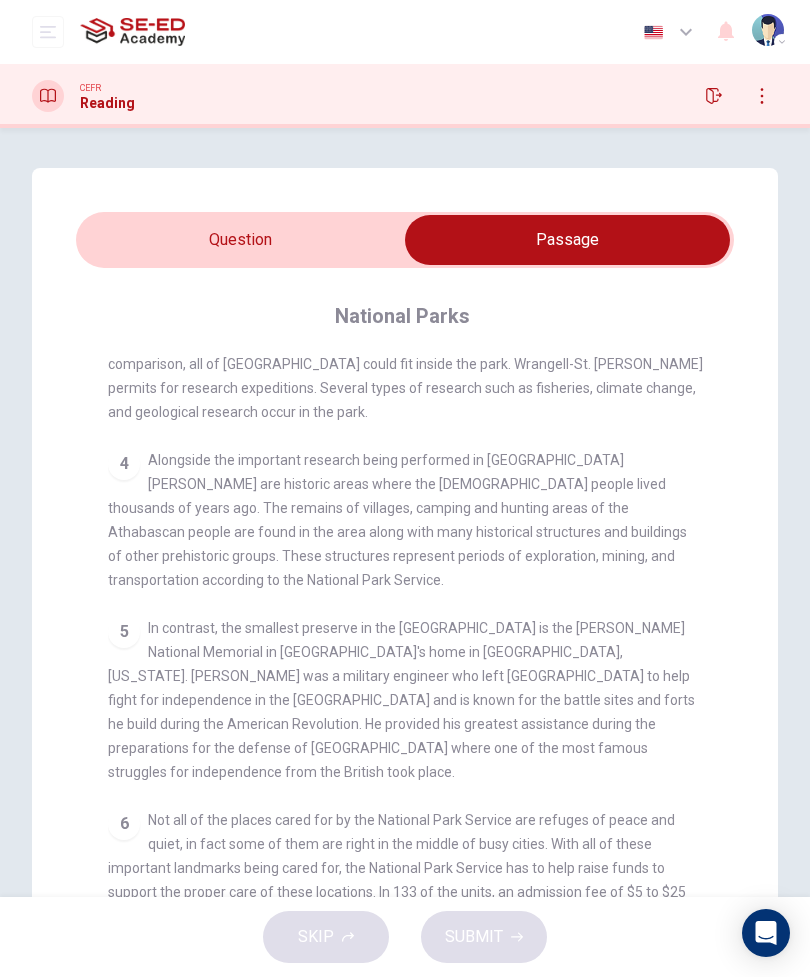 click at bounding box center [567, 240] 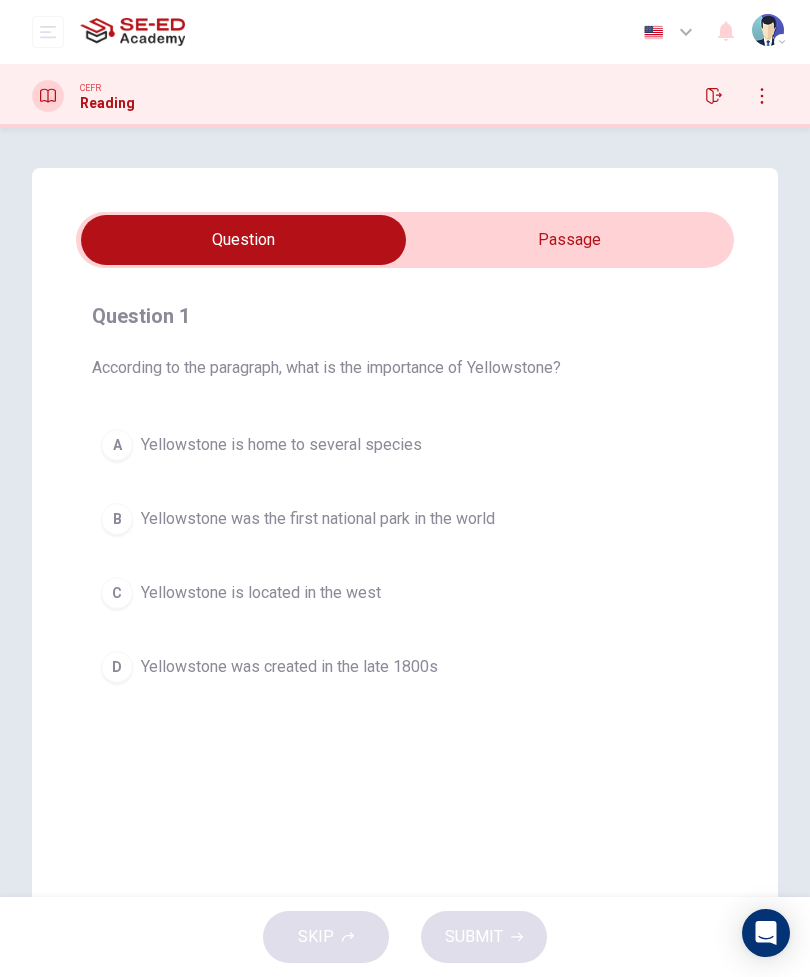 click at bounding box center (243, 240) 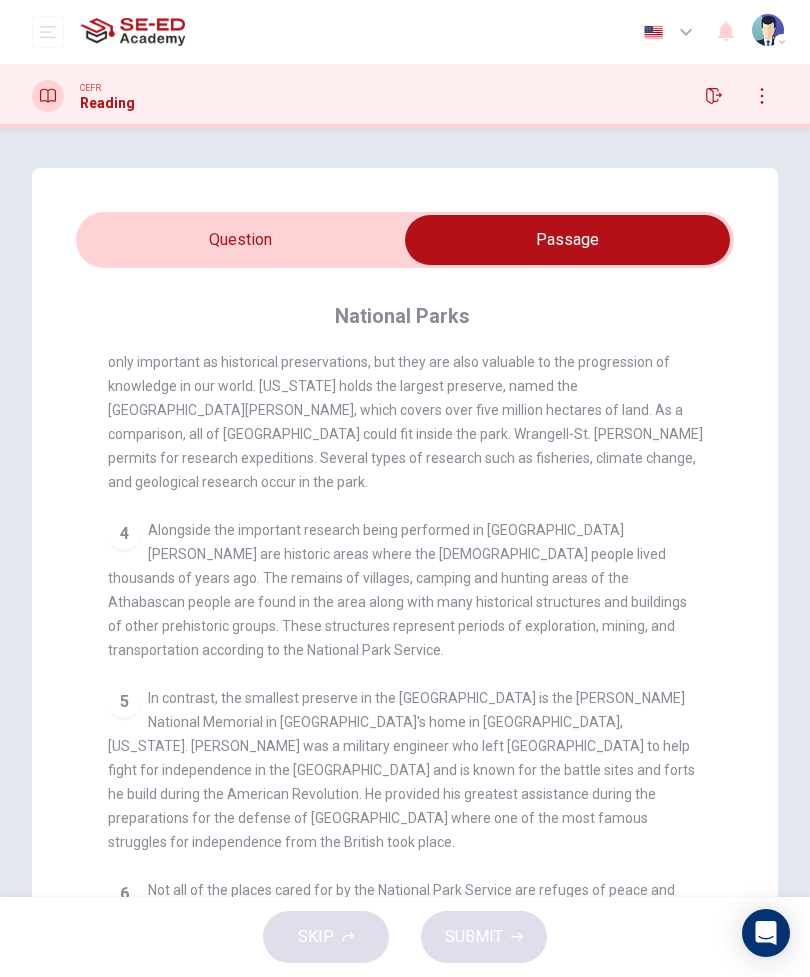 scroll, scrollTop: 365, scrollLeft: 0, axis: vertical 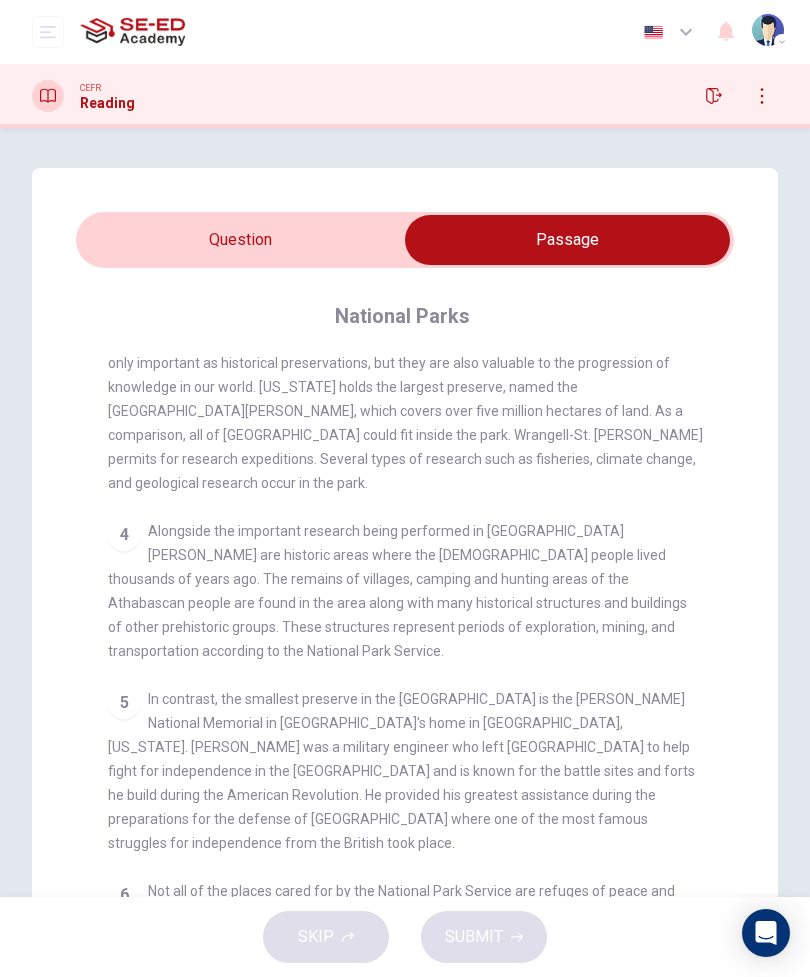 click at bounding box center [567, 240] 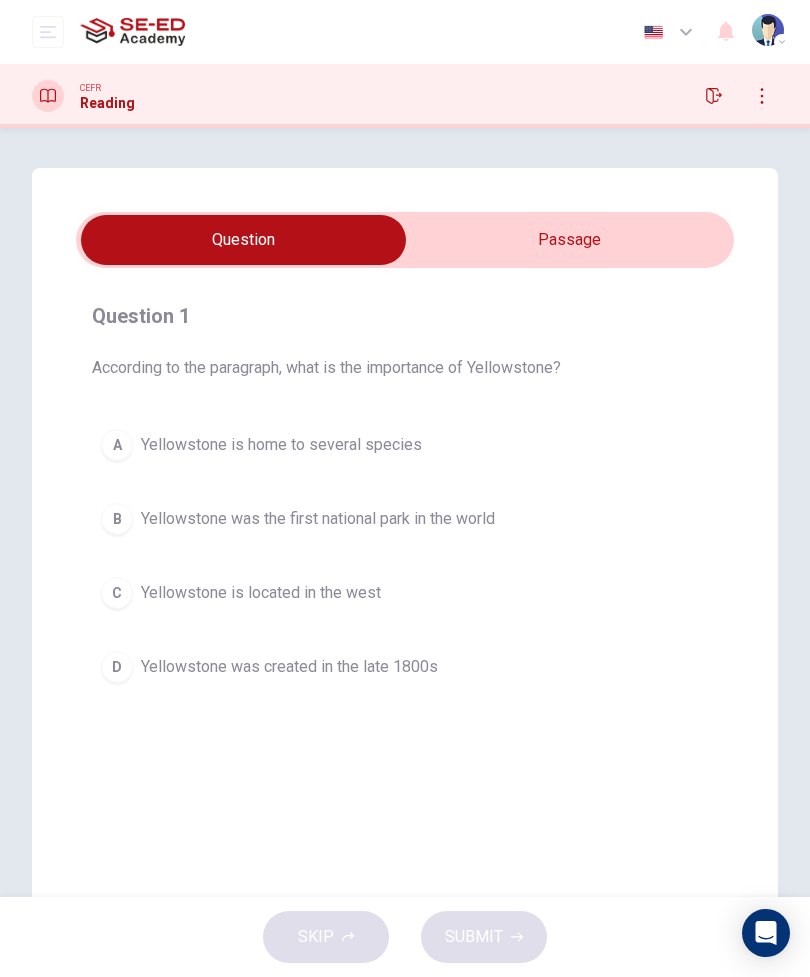 click at bounding box center (243, 240) 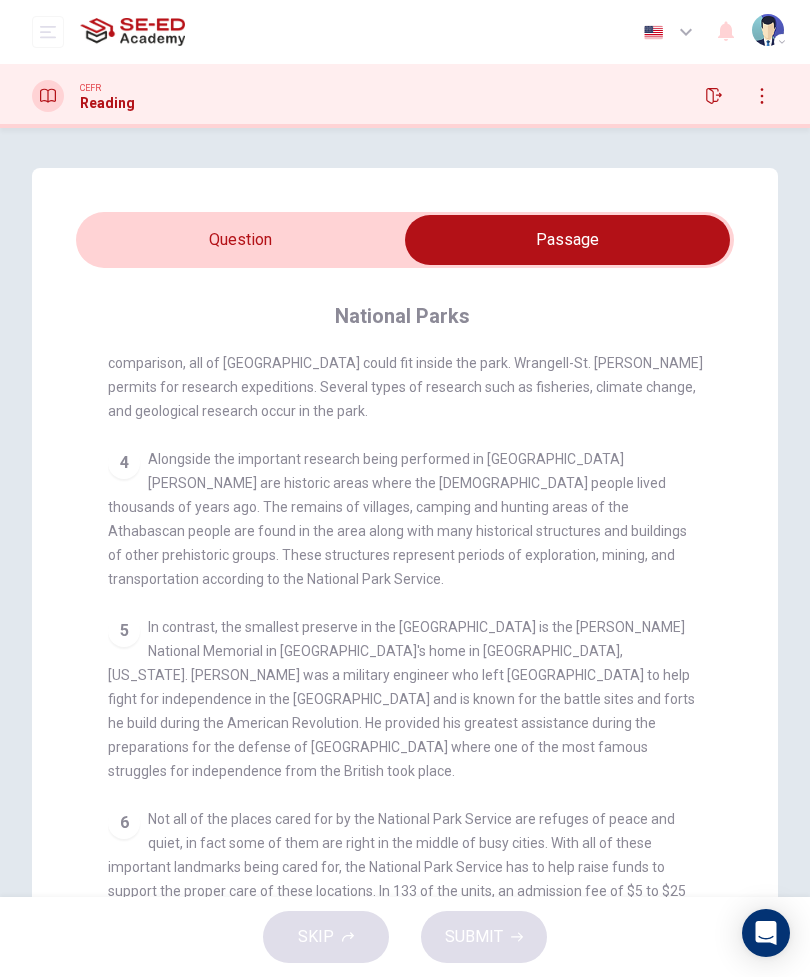scroll, scrollTop: 436, scrollLeft: 0, axis: vertical 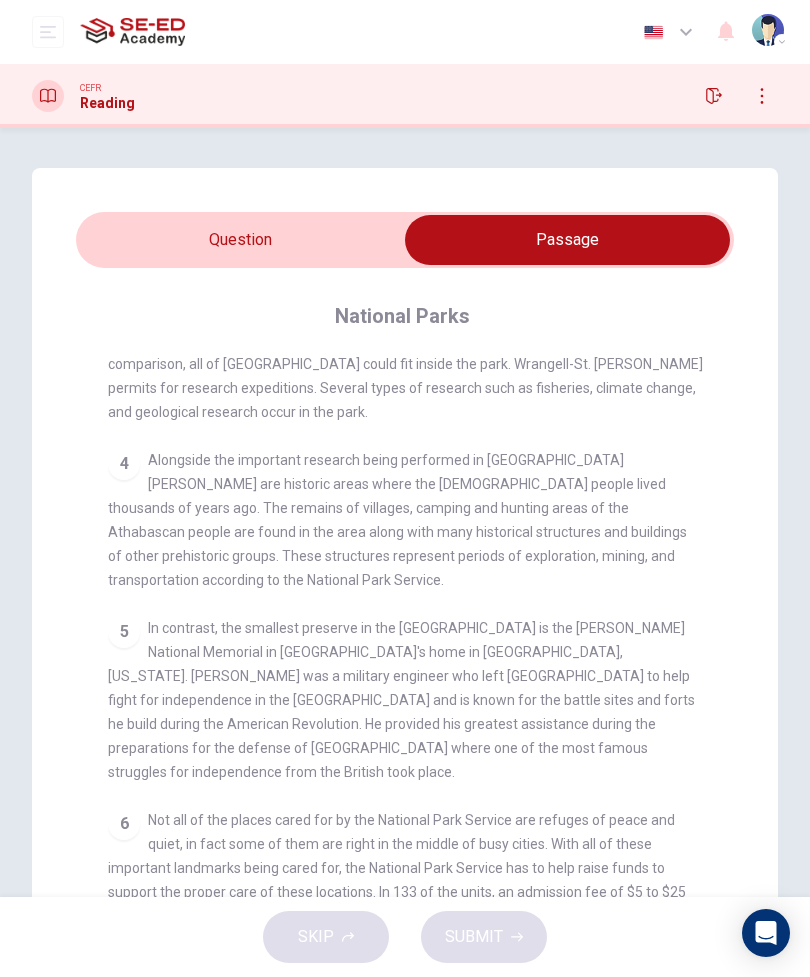 click at bounding box center (567, 240) 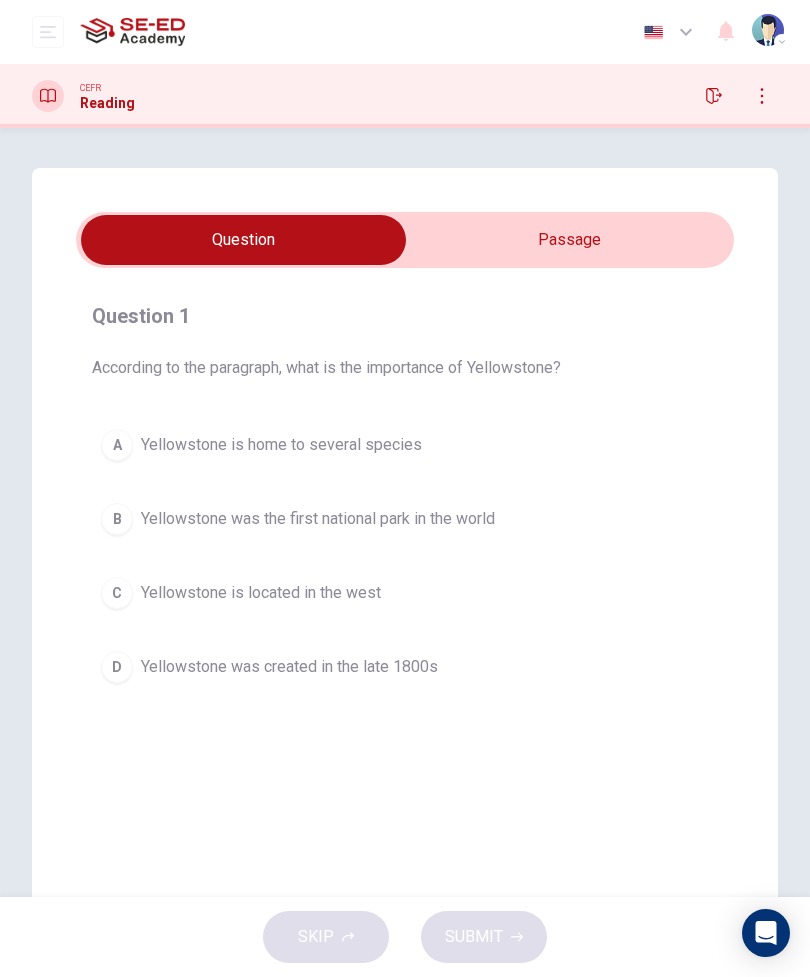 click on "D" at bounding box center [117, 667] 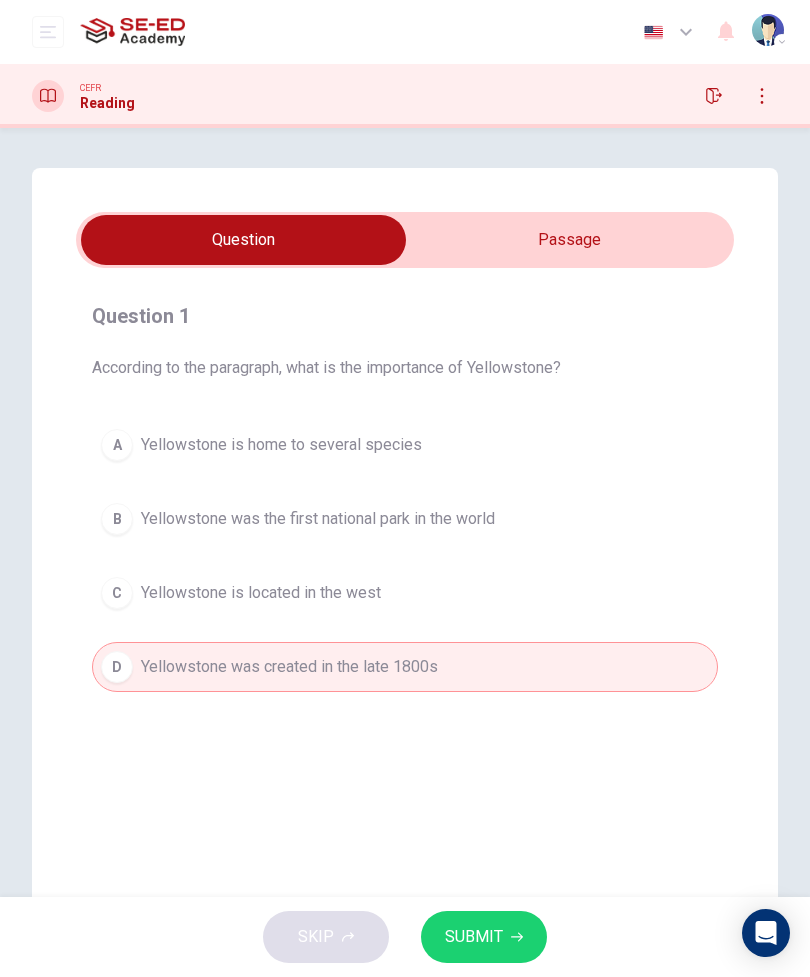 click on "D" at bounding box center (117, 667) 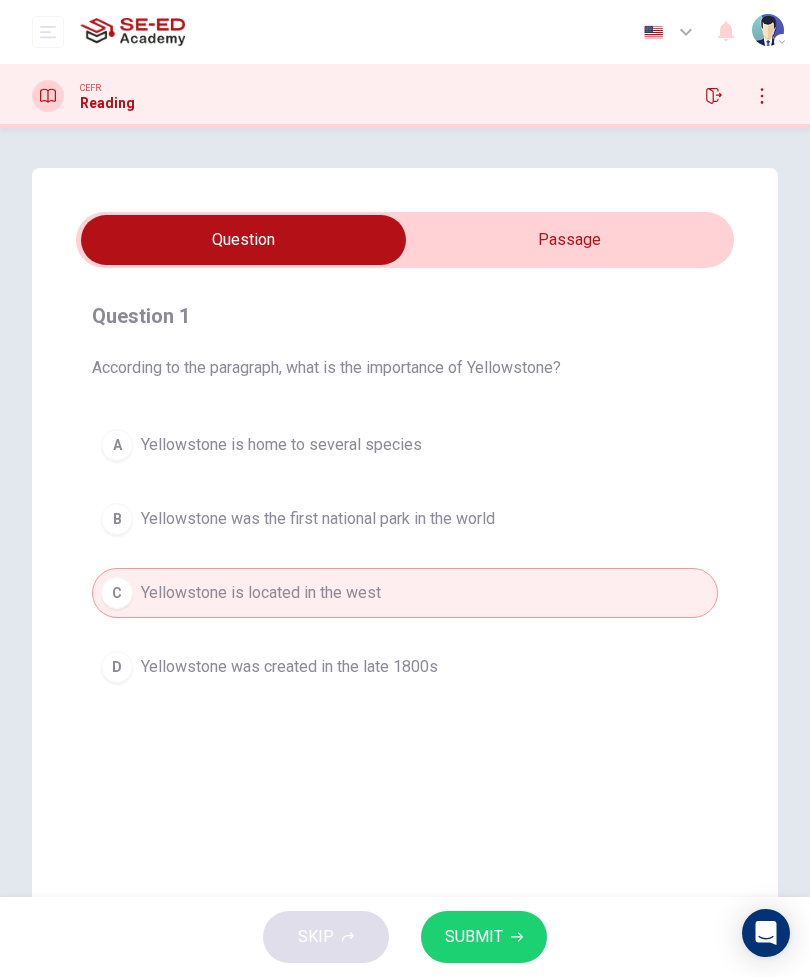 click on "SKIP SUBMIT" at bounding box center (405, 937) 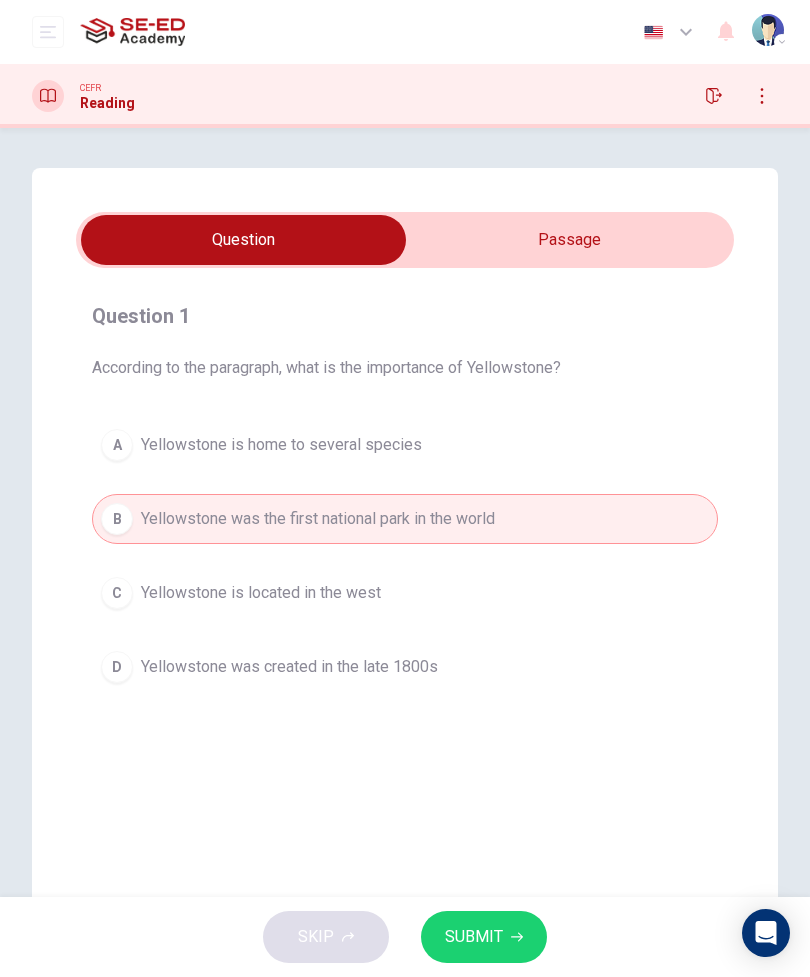 click 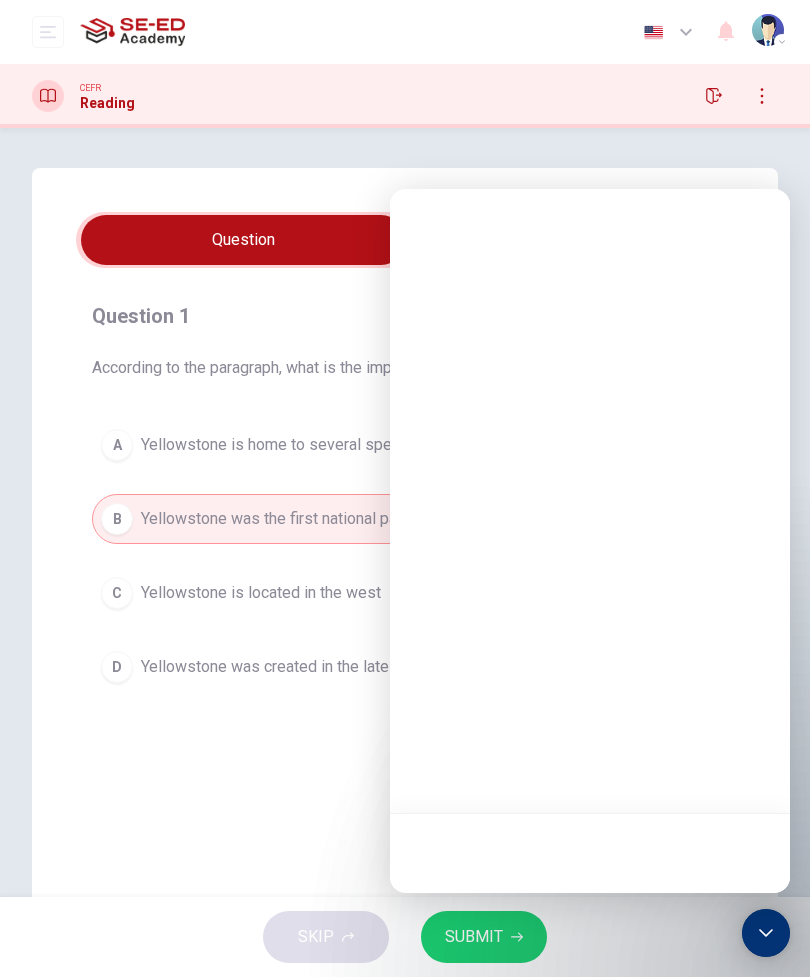 scroll, scrollTop: 0, scrollLeft: 0, axis: both 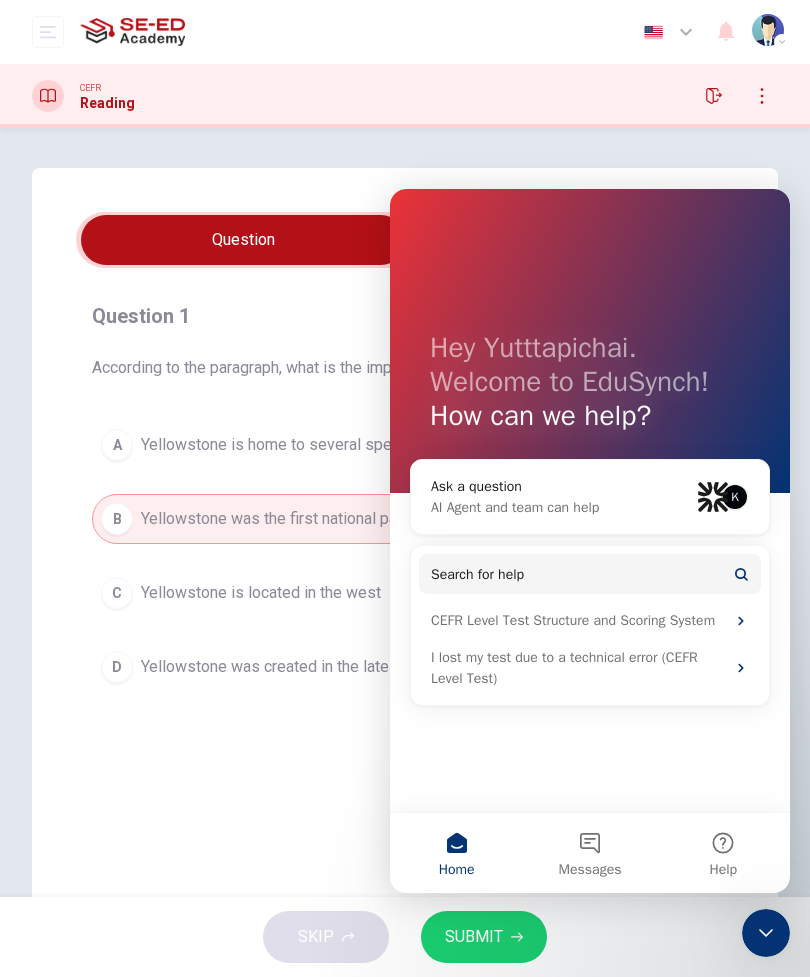 click on "CEFR  Level Test Structure and Scoring System" at bounding box center [590, 620] 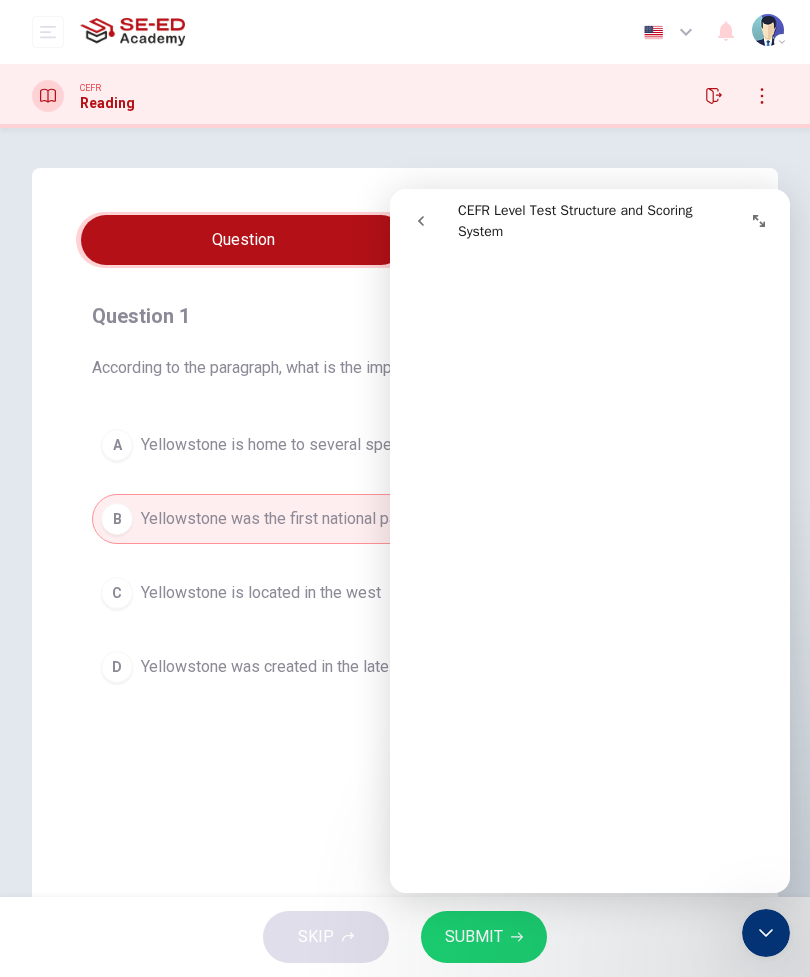 scroll, scrollTop: 370, scrollLeft: 0, axis: vertical 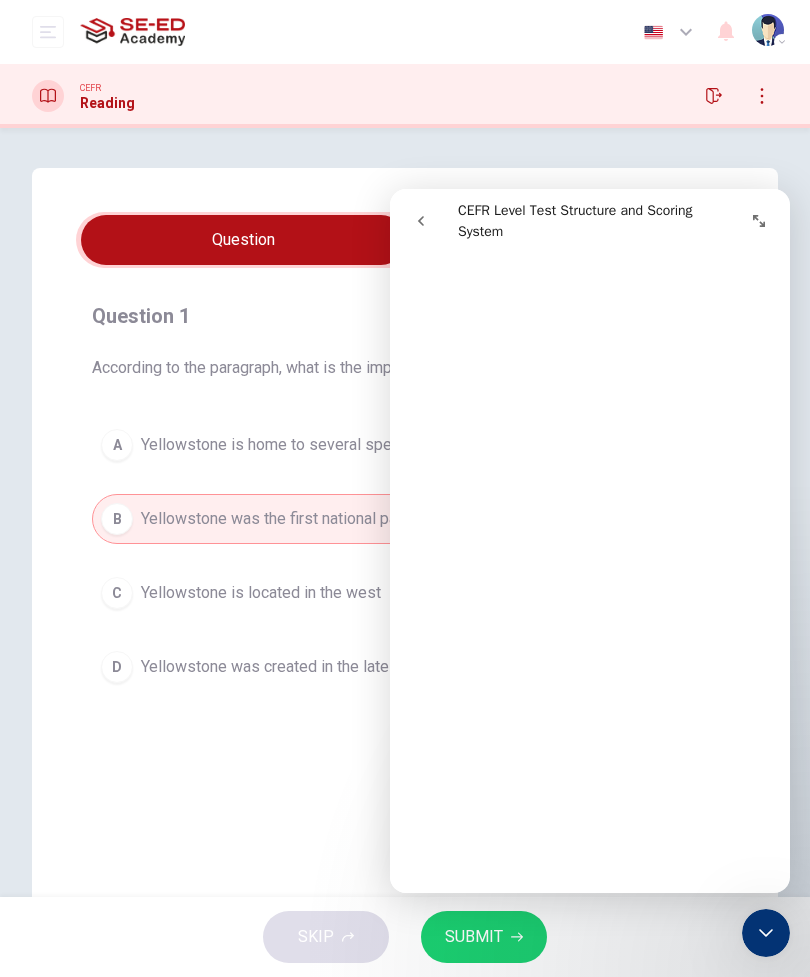 click 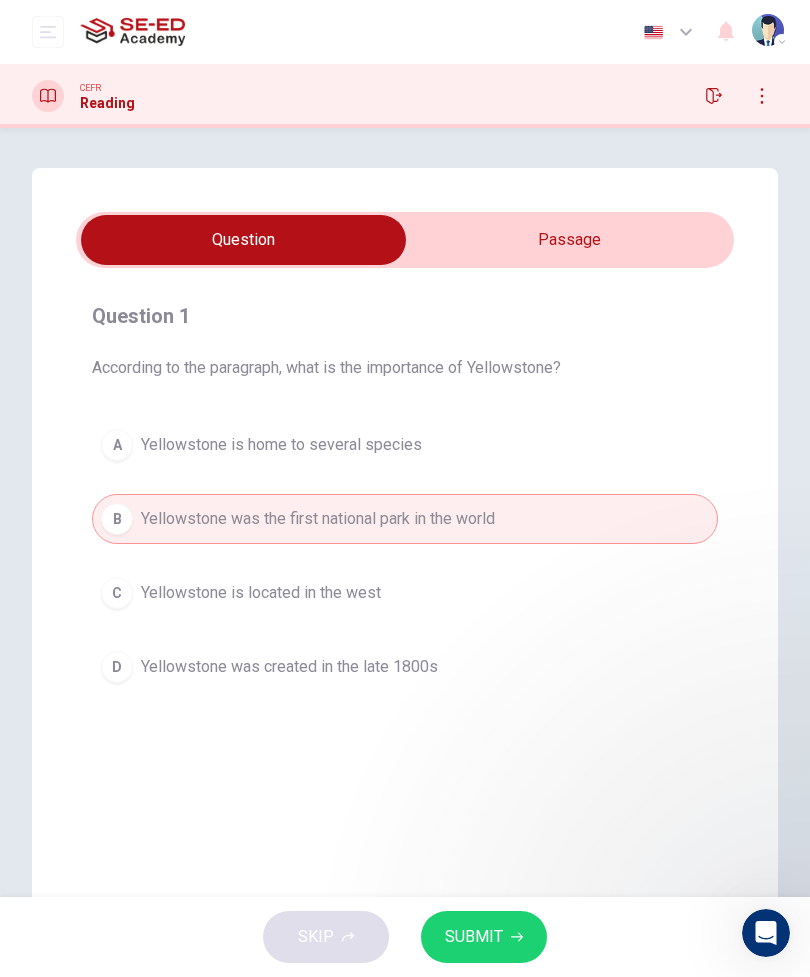 scroll, scrollTop: 0, scrollLeft: 0, axis: both 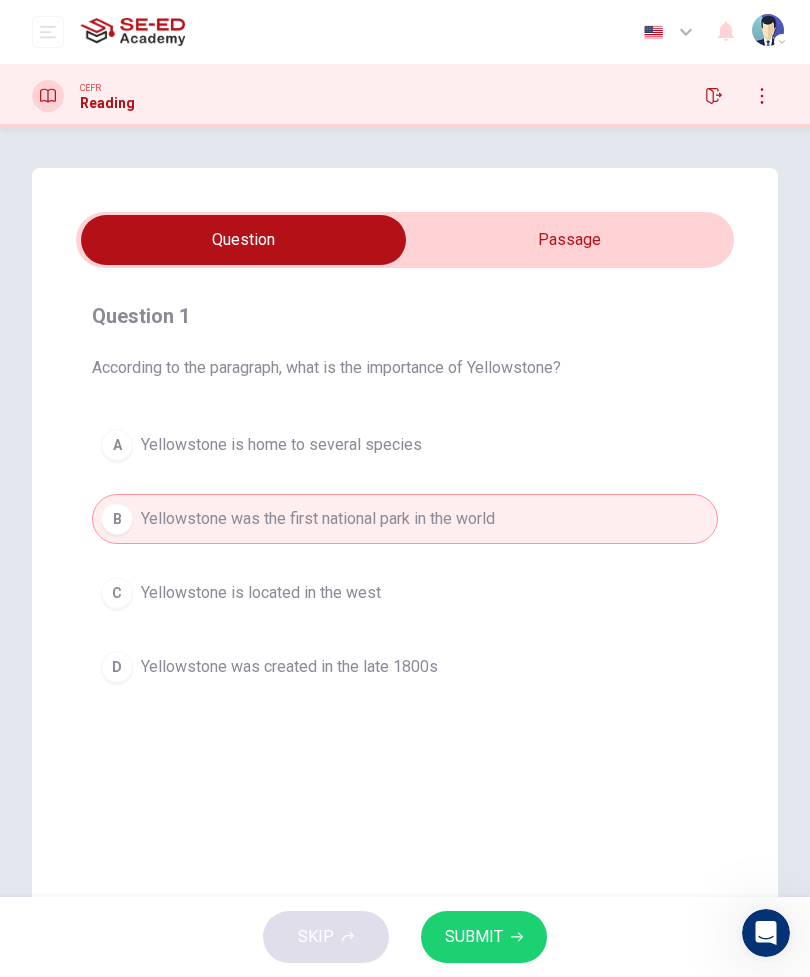 click at bounding box center [243, 240] 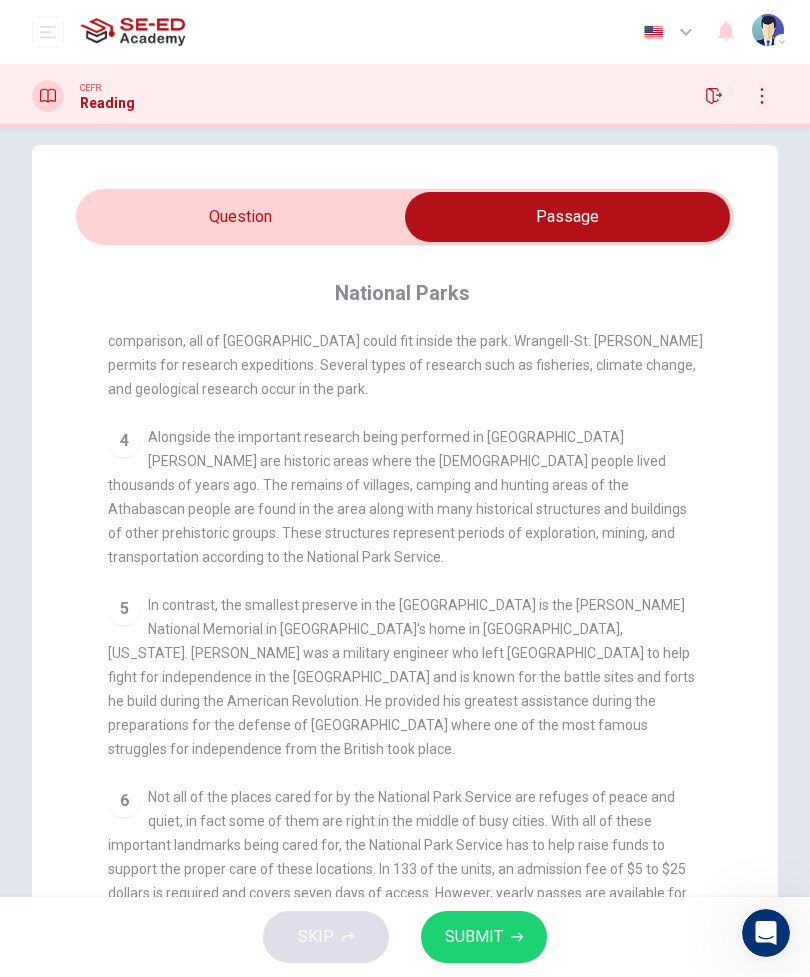 scroll, scrollTop: 89, scrollLeft: 0, axis: vertical 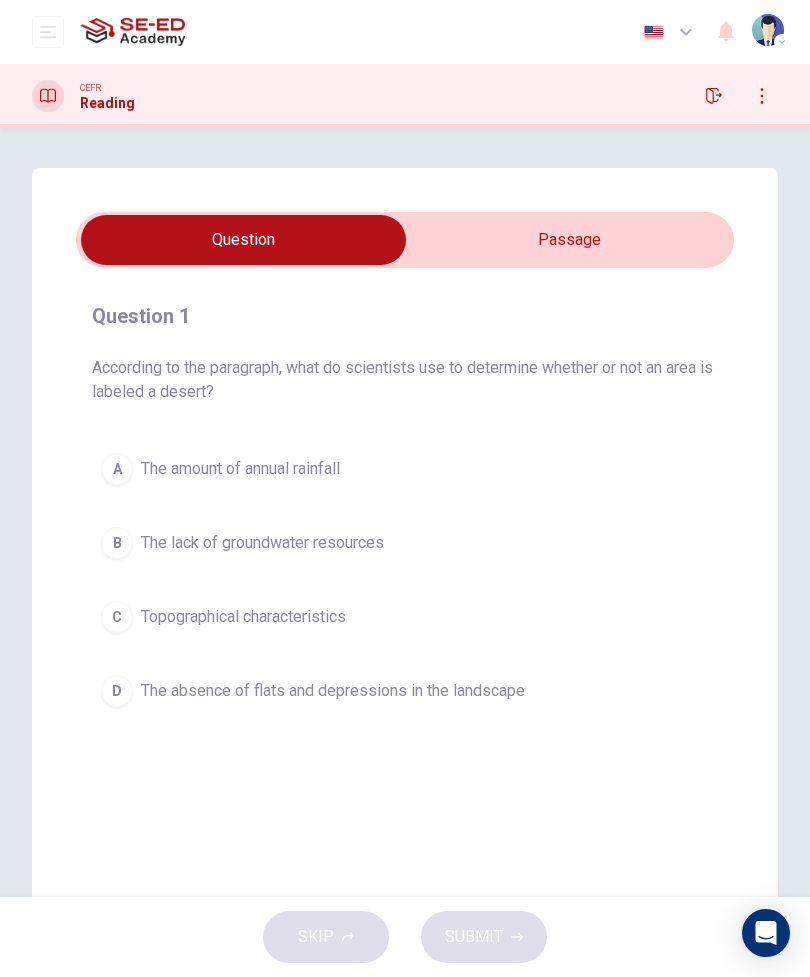 click at bounding box center (243, 240) 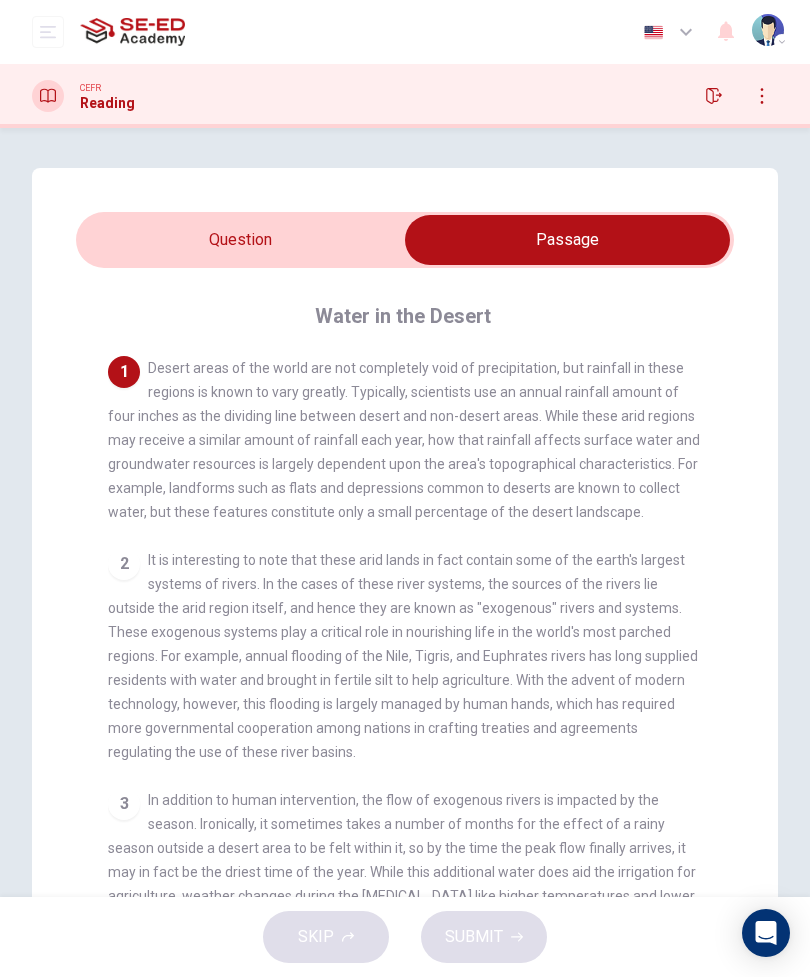 click at bounding box center [567, 240] 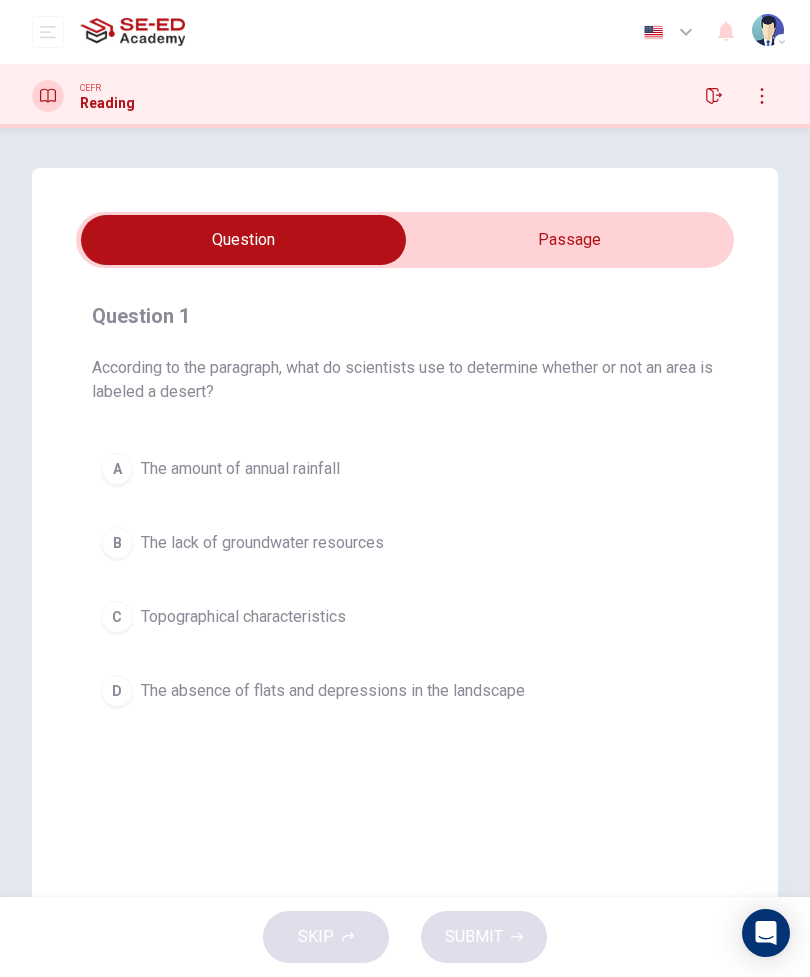click at bounding box center (243, 240) 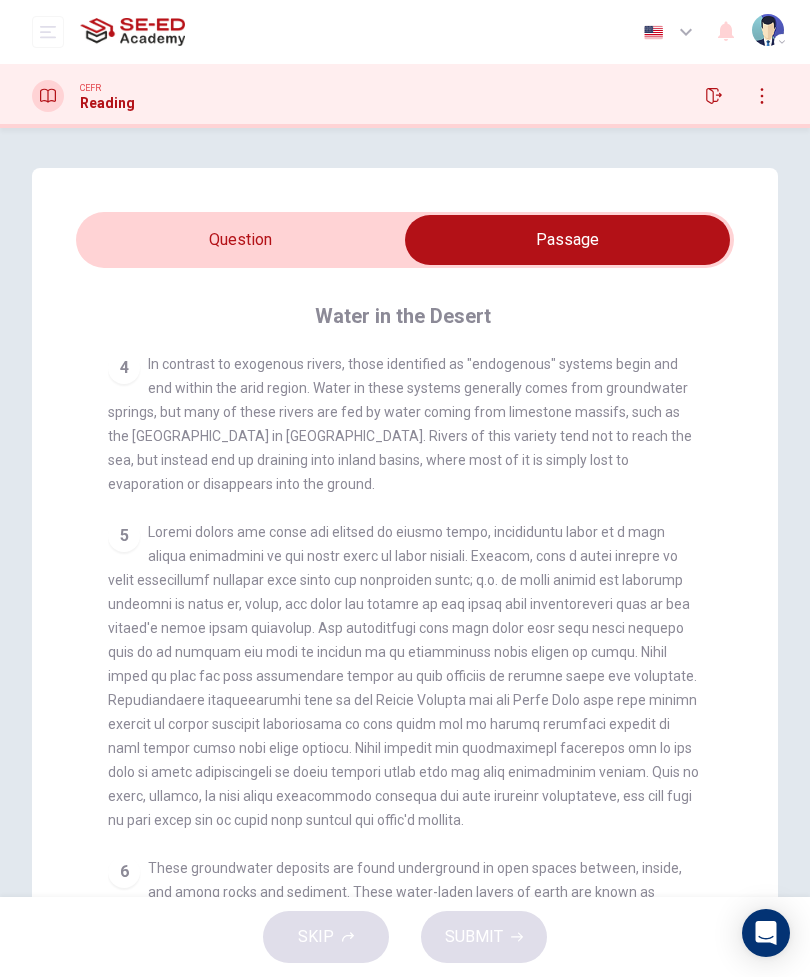 scroll, scrollTop: 628, scrollLeft: 0, axis: vertical 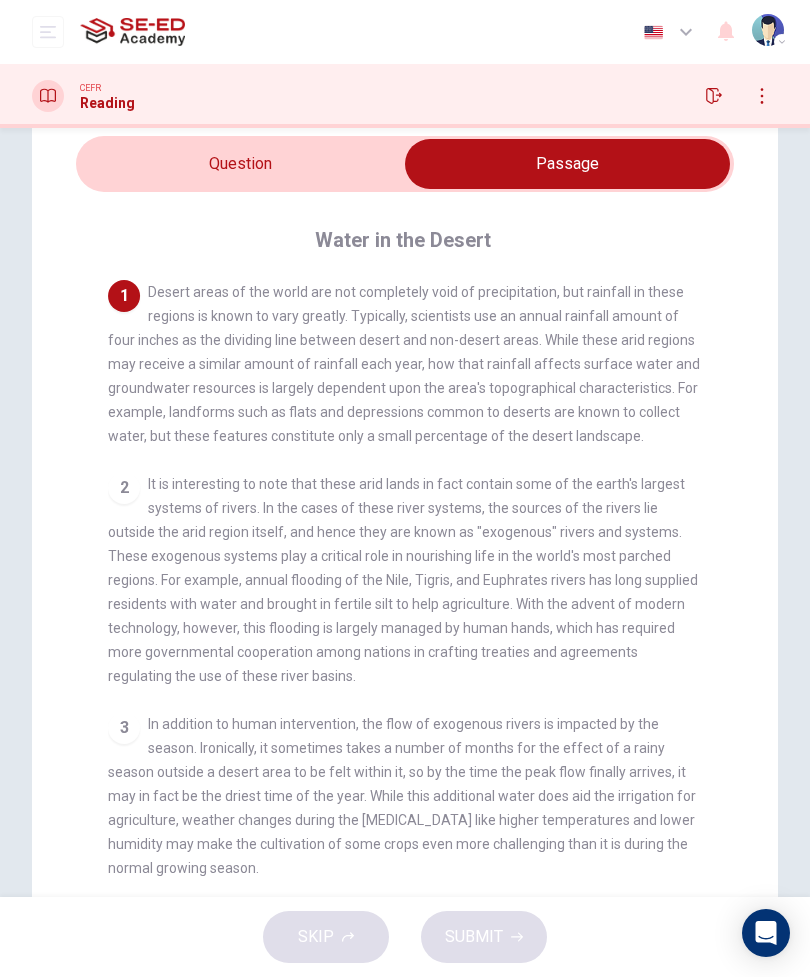click at bounding box center (567, 164) 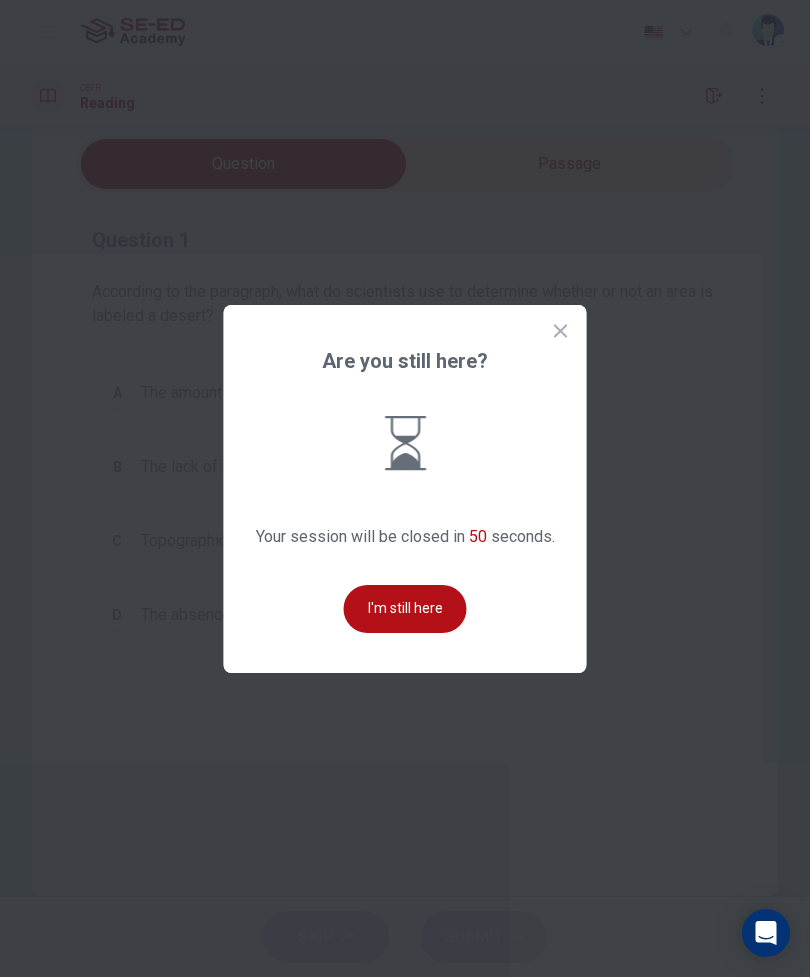 click 